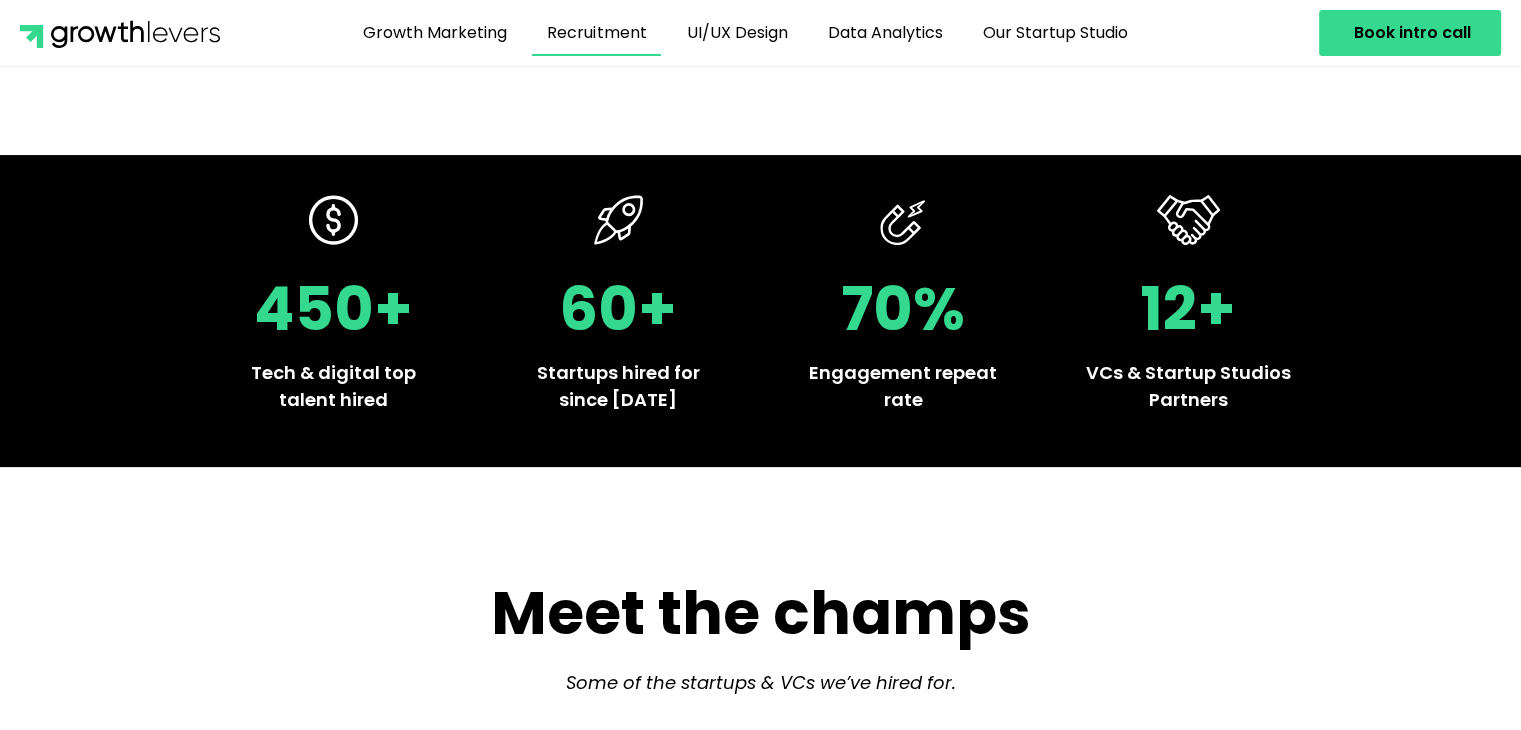 scroll, scrollTop: 0, scrollLeft: 0, axis: both 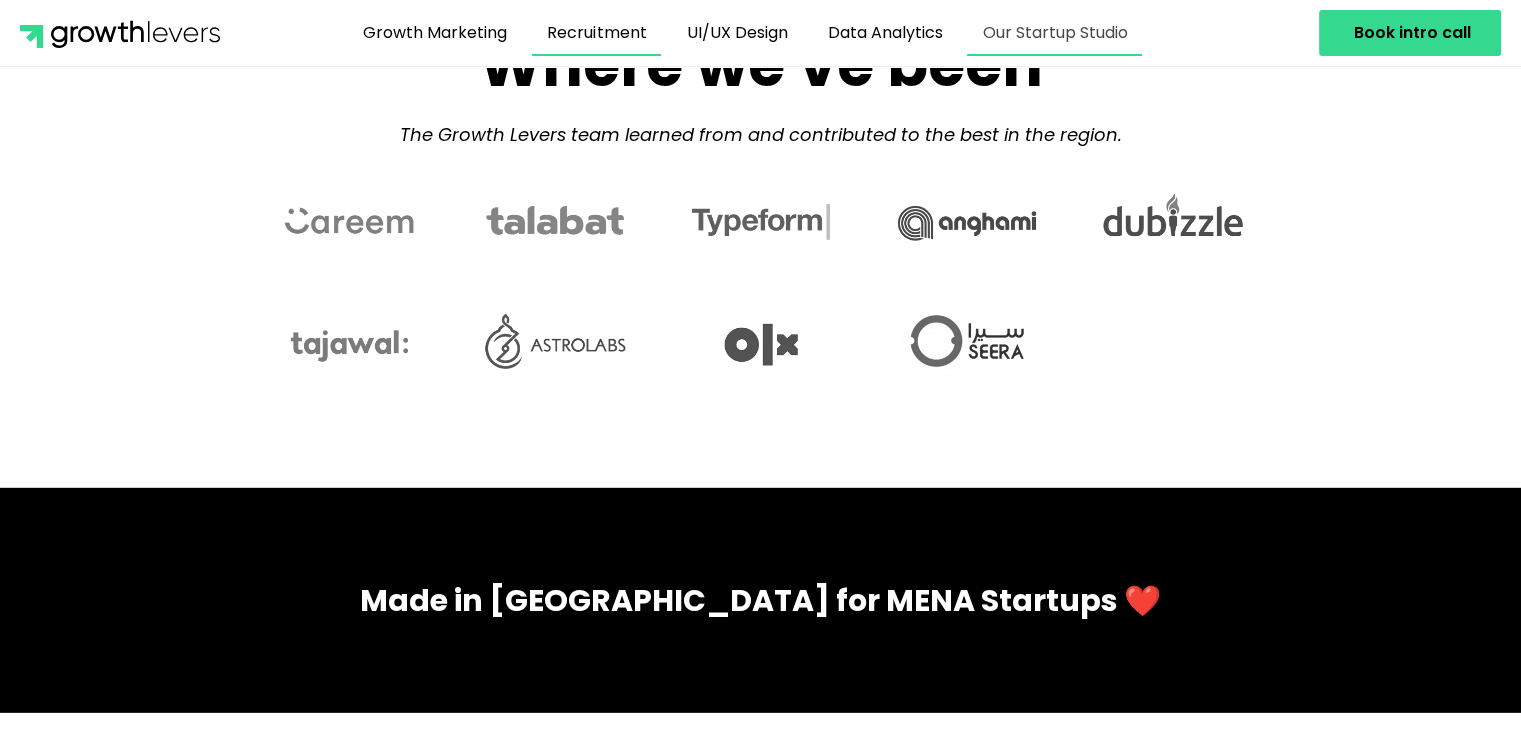 click on "Our Startup Studio" 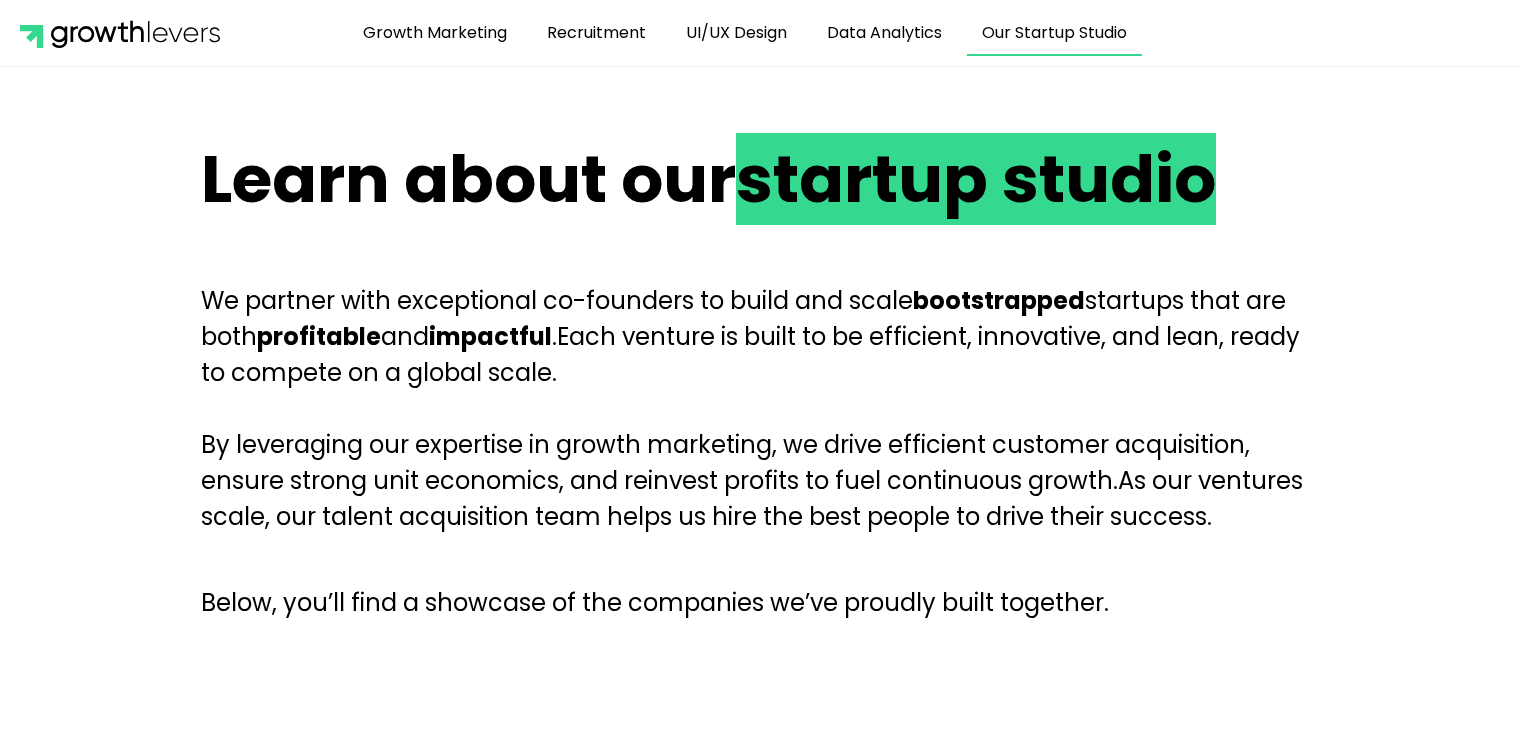 scroll, scrollTop: 0, scrollLeft: 0, axis: both 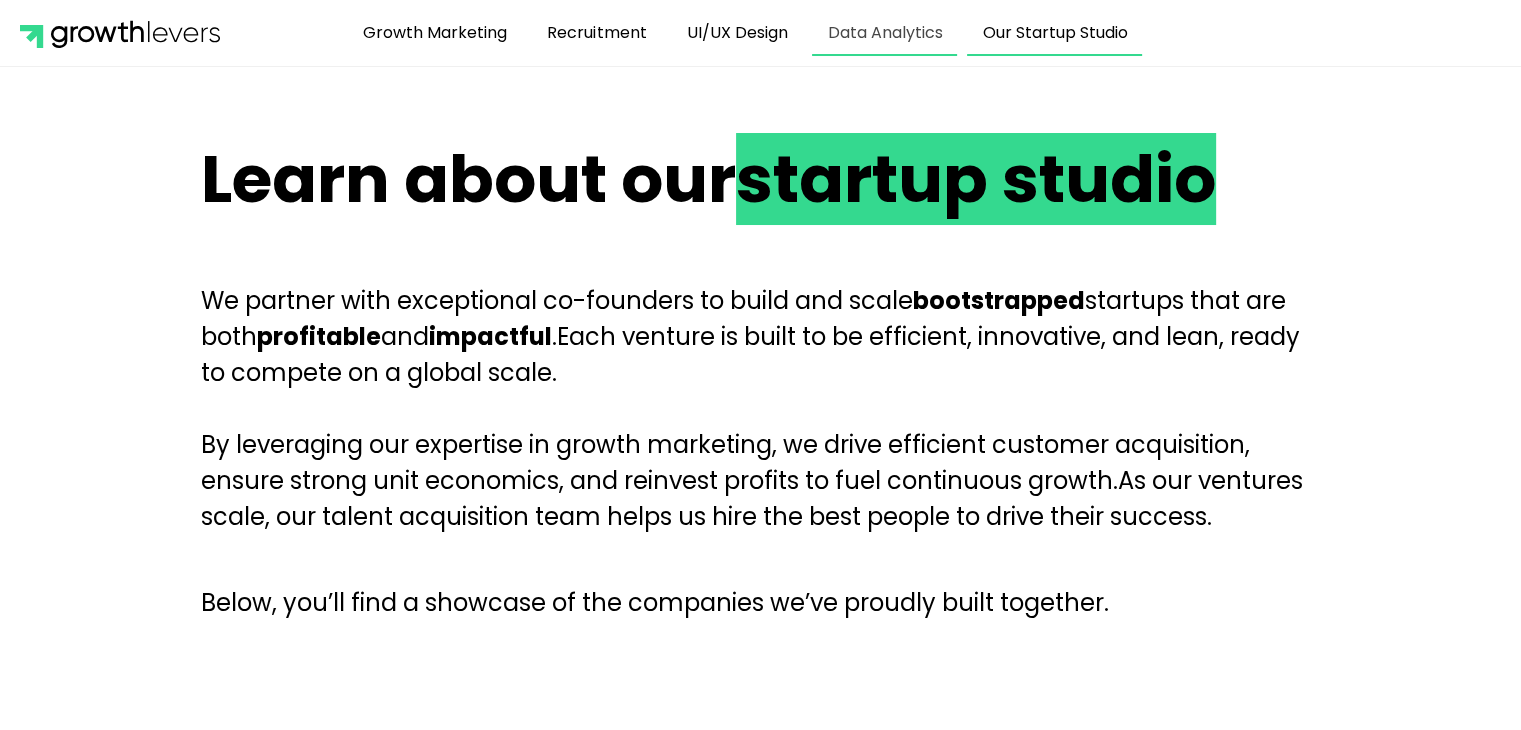 click on "Data Analytics" 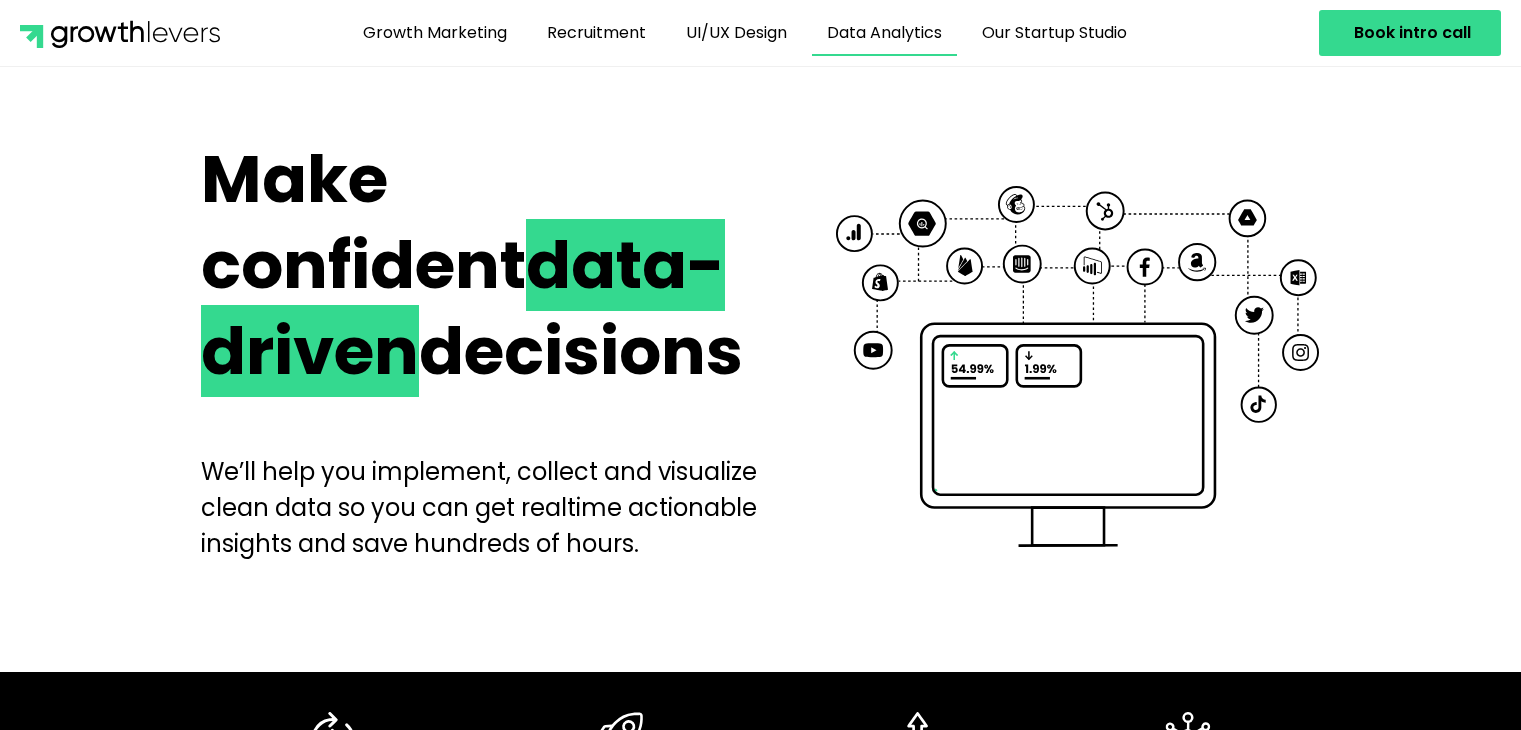 scroll, scrollTop: 0, scrollLeft: 0, axis: both 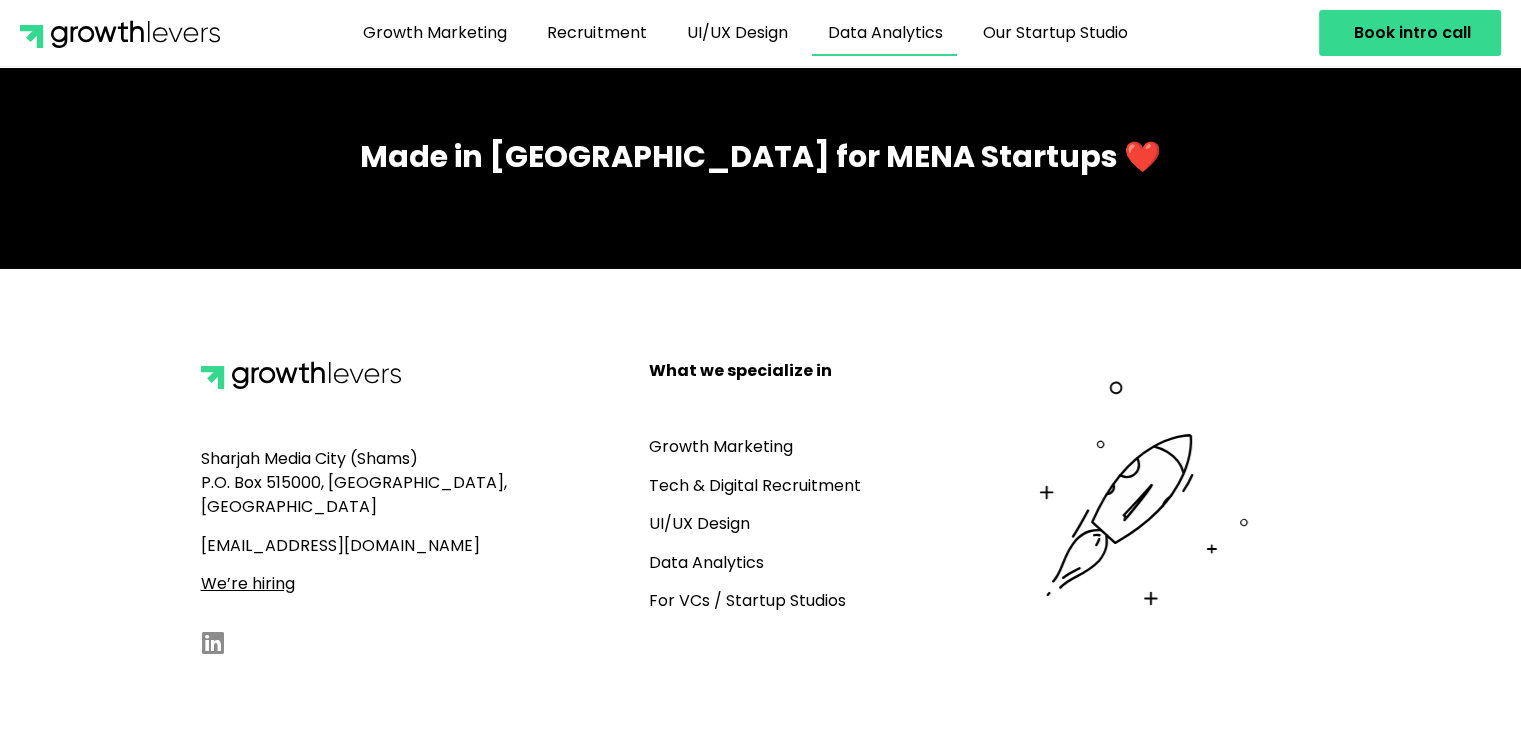 click on "Data Analytics" at bounding box center [706, 562] 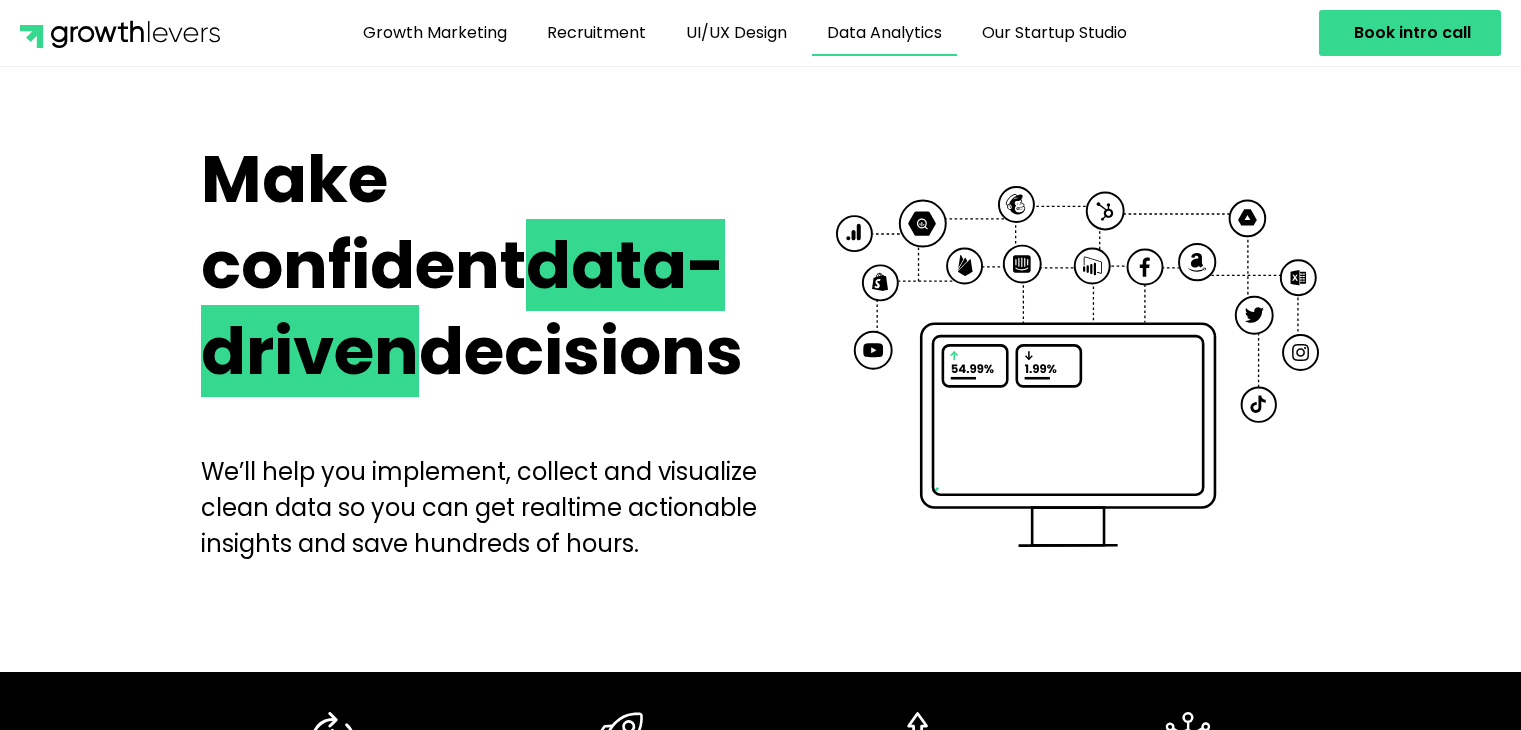 scroll, scrollTop: 0, scrollLeft: 0, axis: both 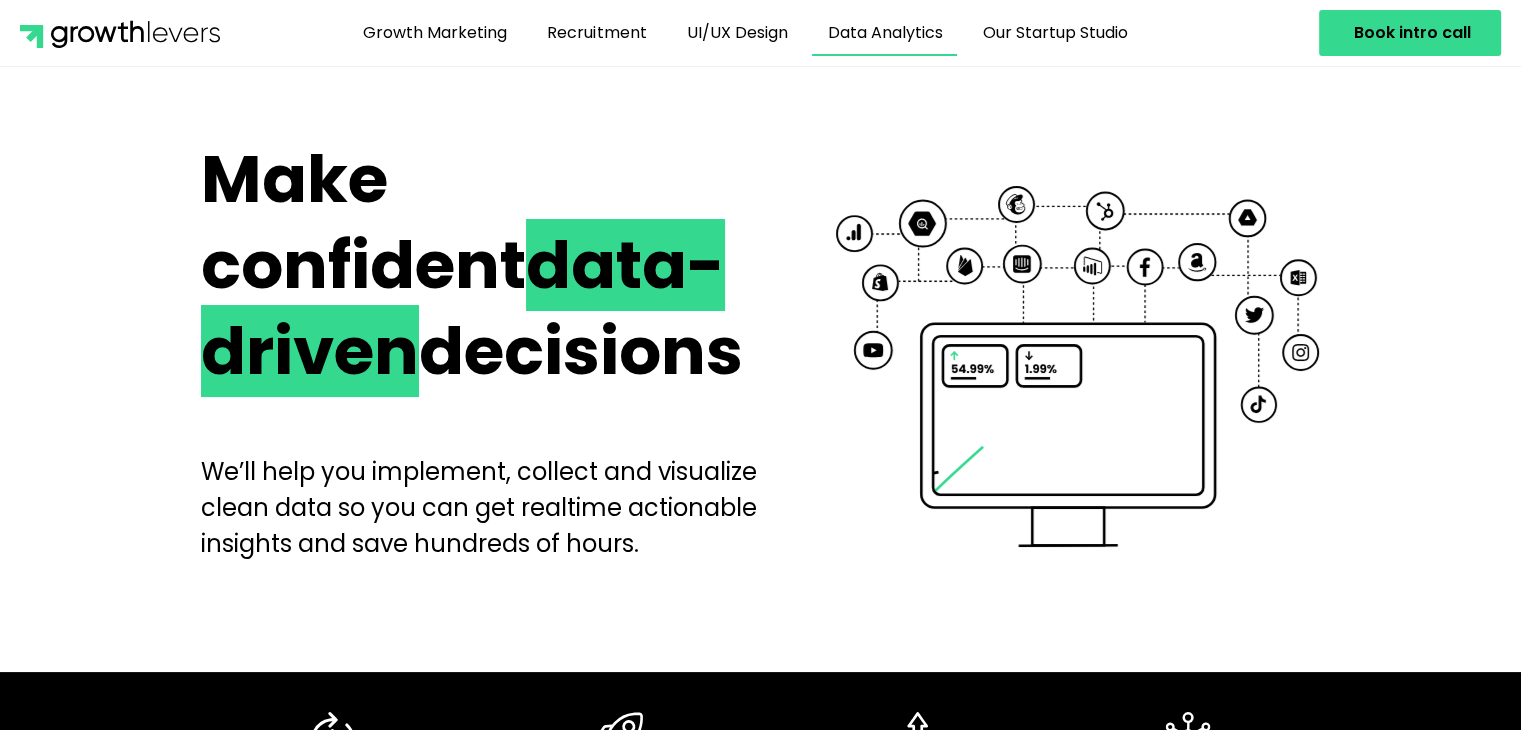 drag, startPoint x: 840, startPoint y: 594, endPoint x: 130, endPoint y: 299, distance: 768.84656 